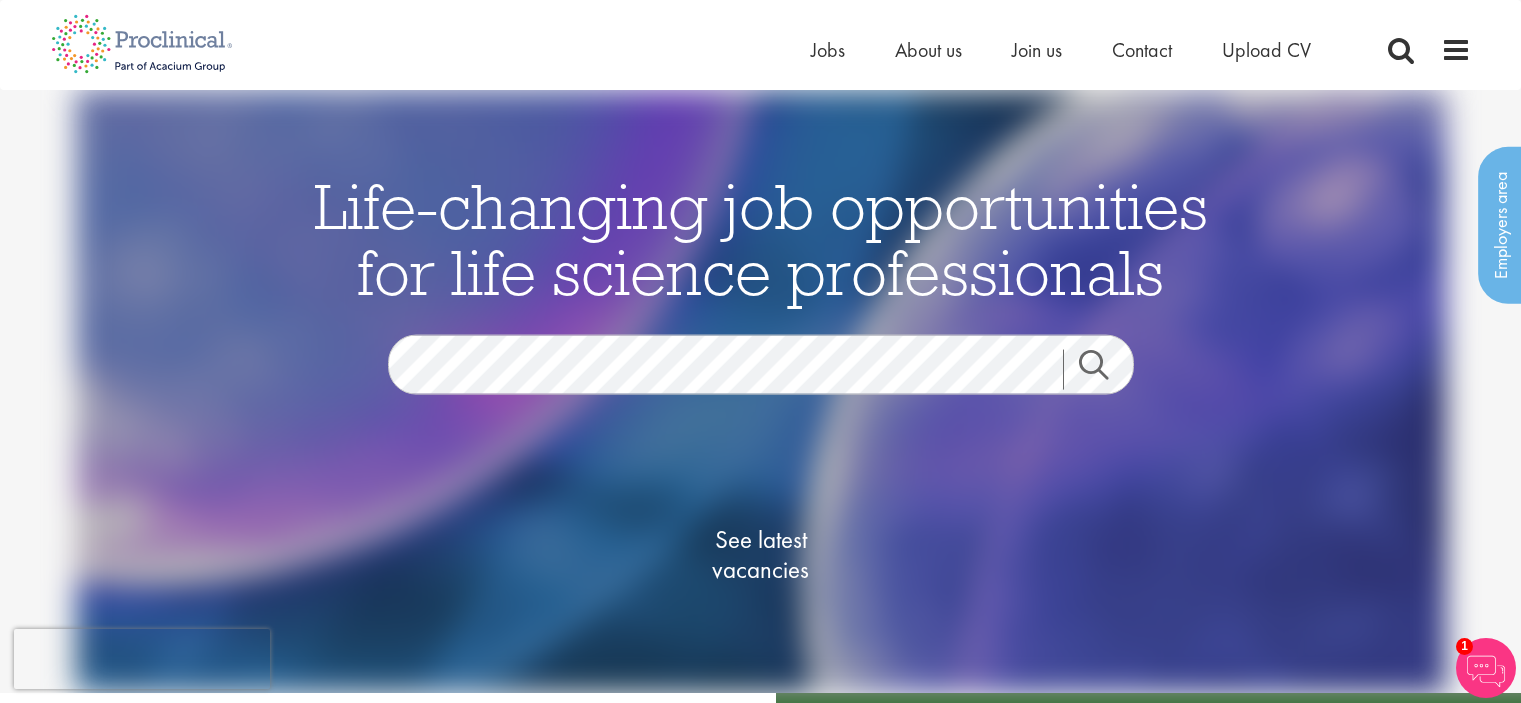 scroll, scrollTop: 0, scrollLeft: 0, axis: both 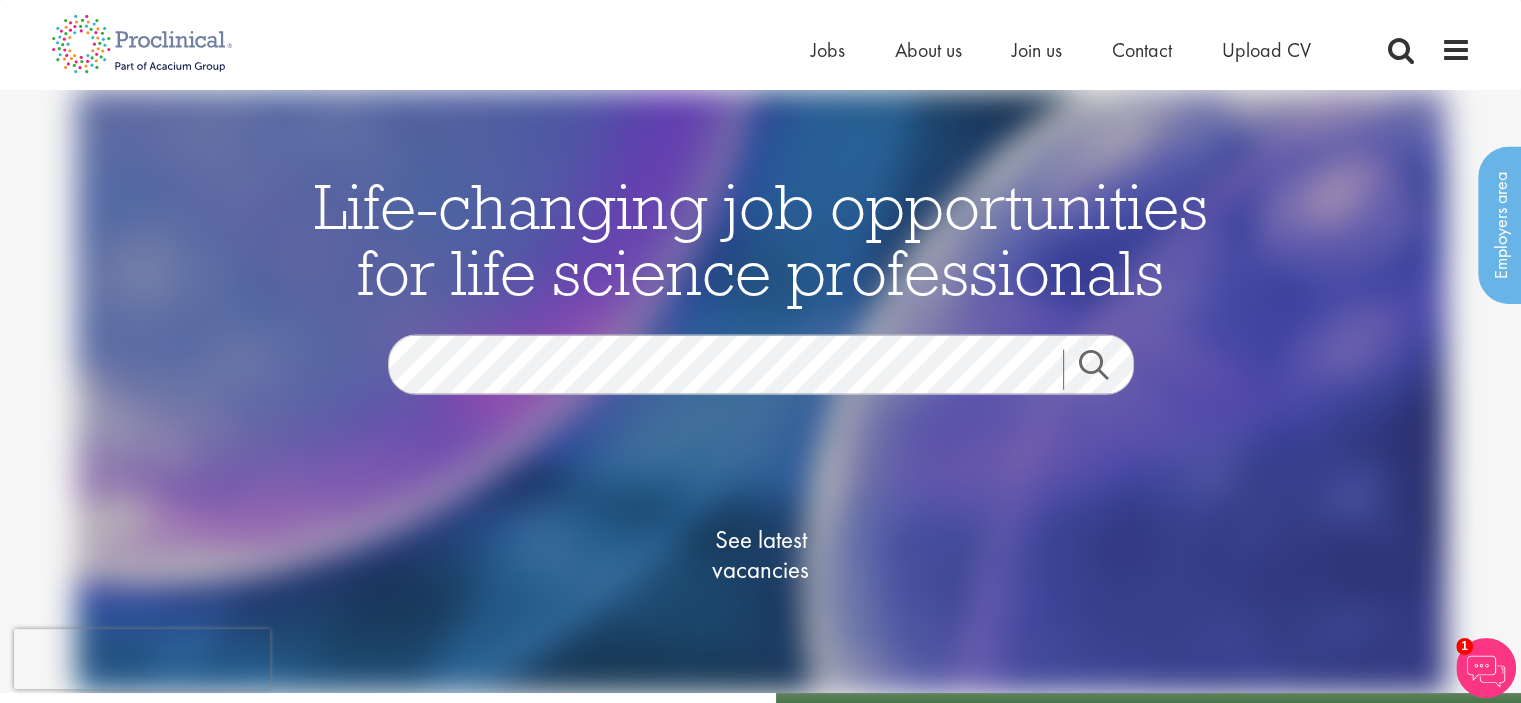 click on "Home
Jobs
About us
Join us
Contact
Upload CV" at bounding box center (753, 37) 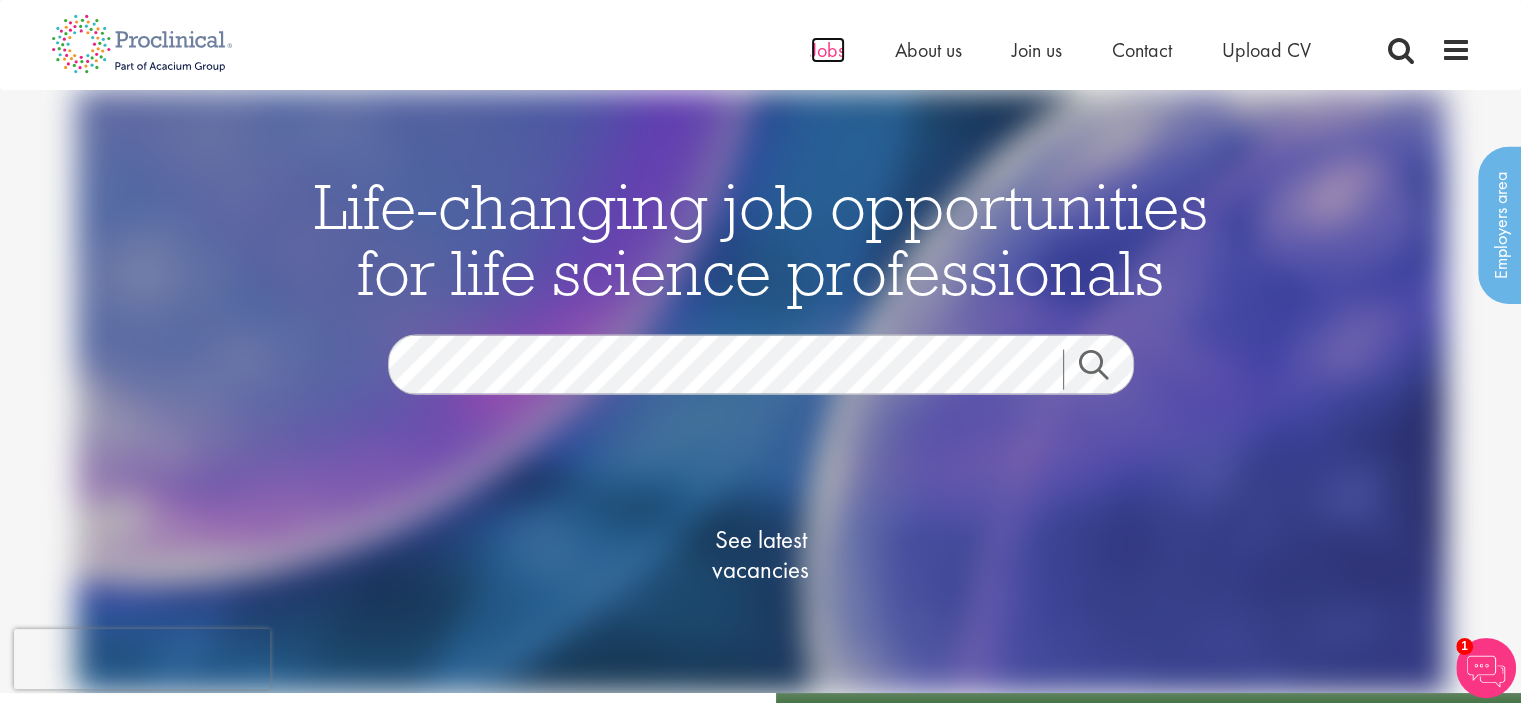 click on "Jobs" at bounding box center (828, 50) 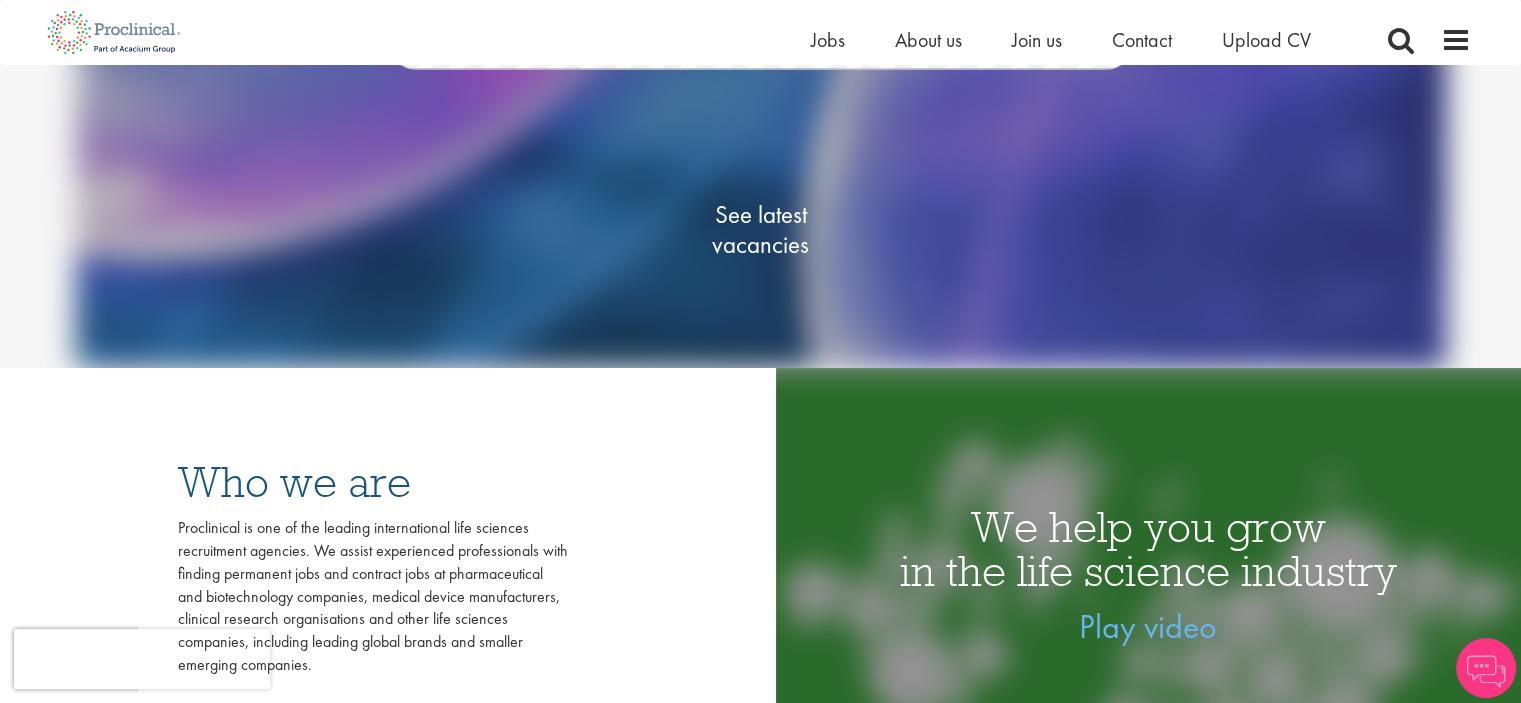 scroll, scrollTop: 300, scrollLeft: 0, axis: vertical 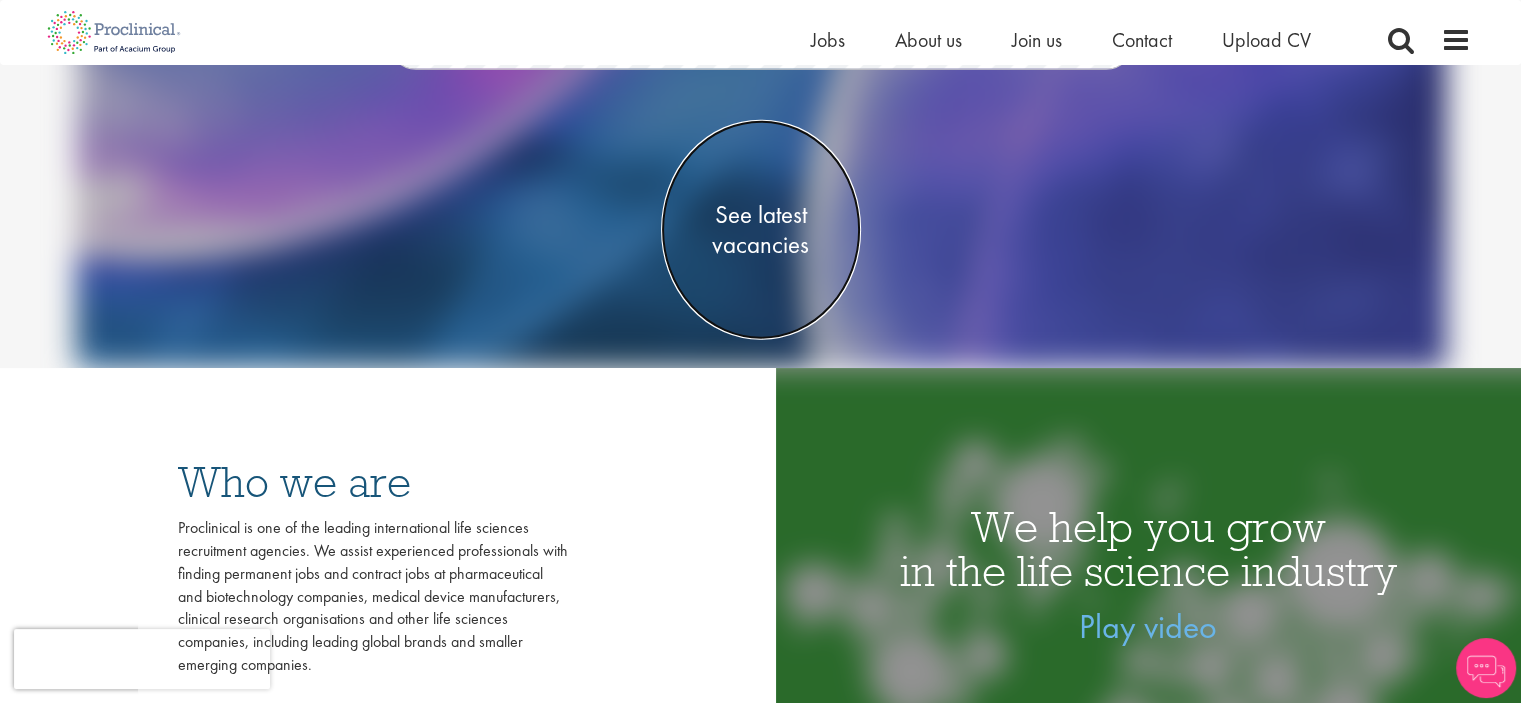 click on "See latest  vacancies" at bounding box center [761, 229] 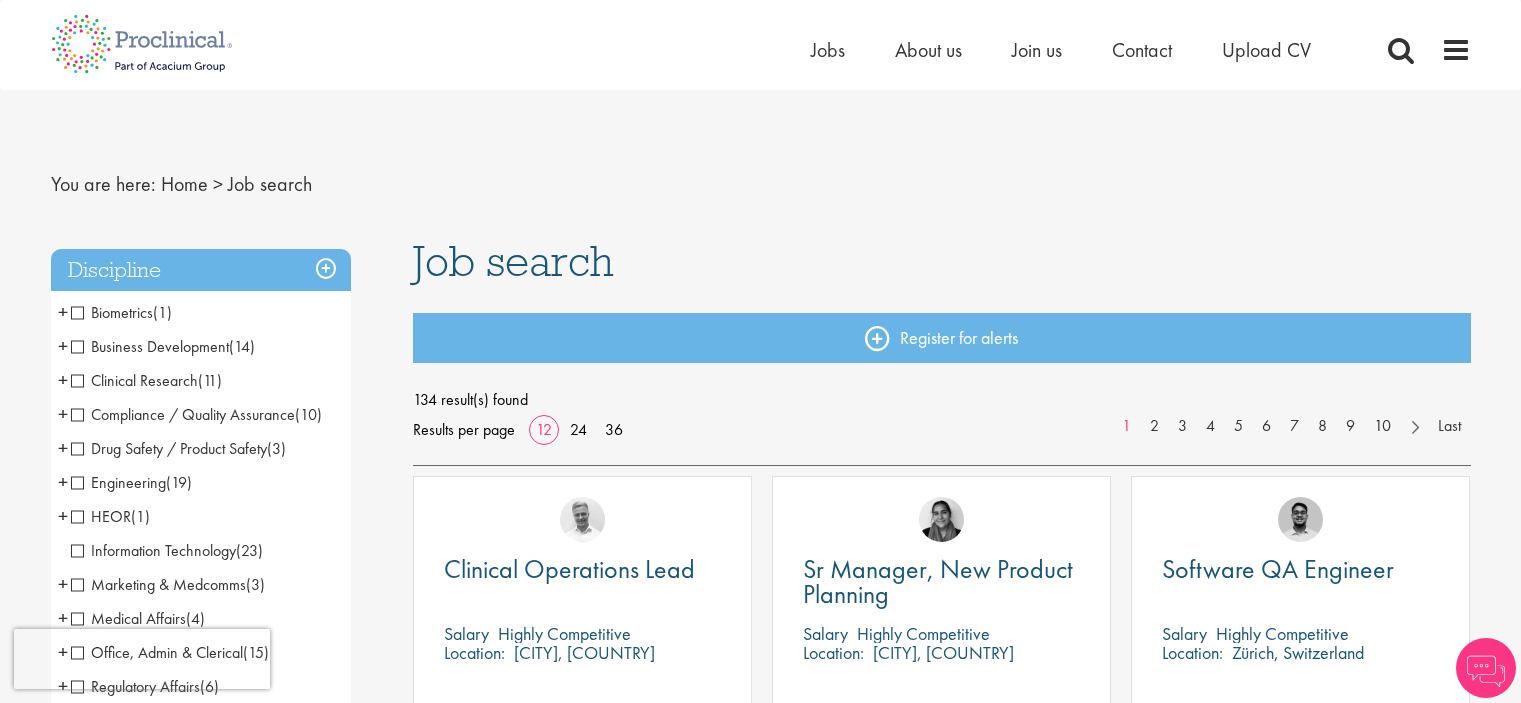 scroll, scrollTop: 0, scrollLeft: 0, axis: both 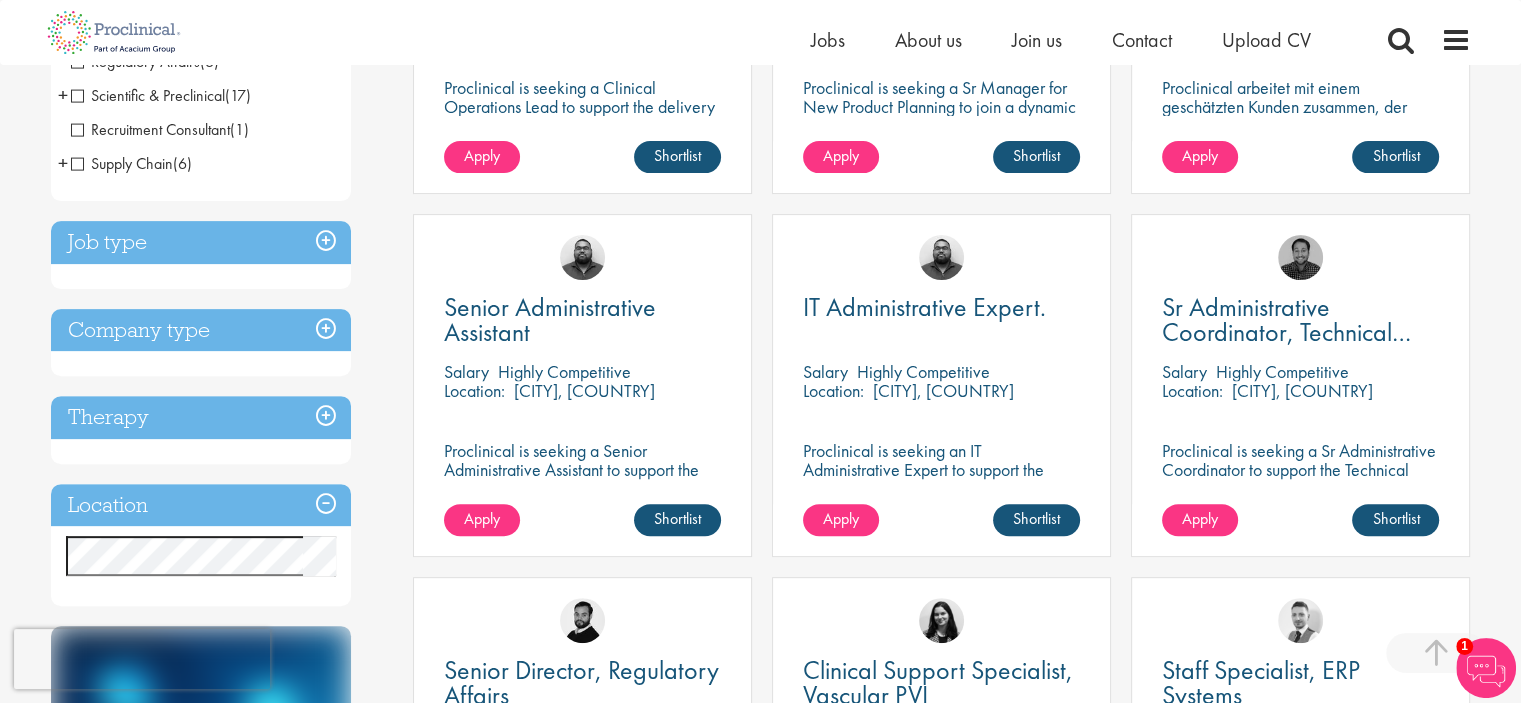 click on "Job type" at bounding box center (201, 242) 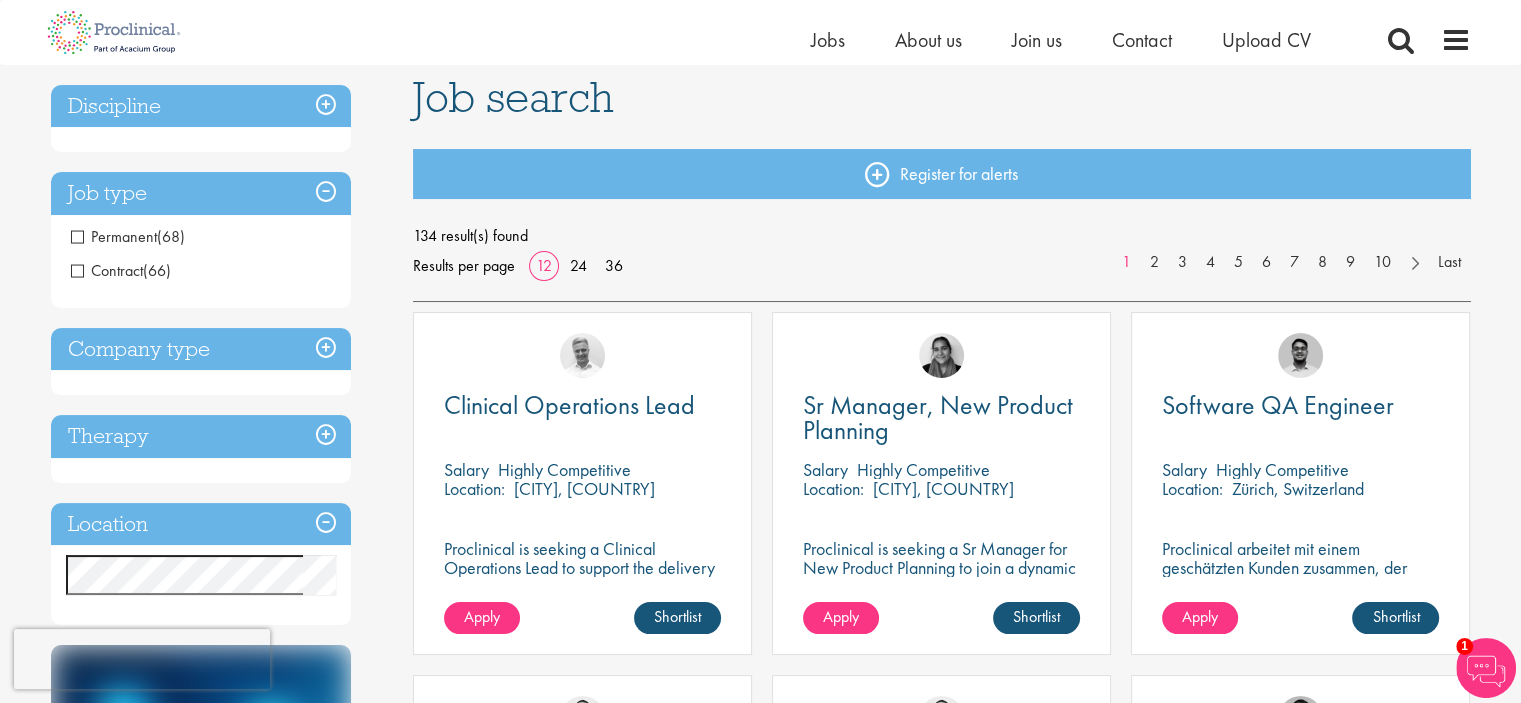 scroll, scrollTop: 0, scrollLeft: 0, axis: both 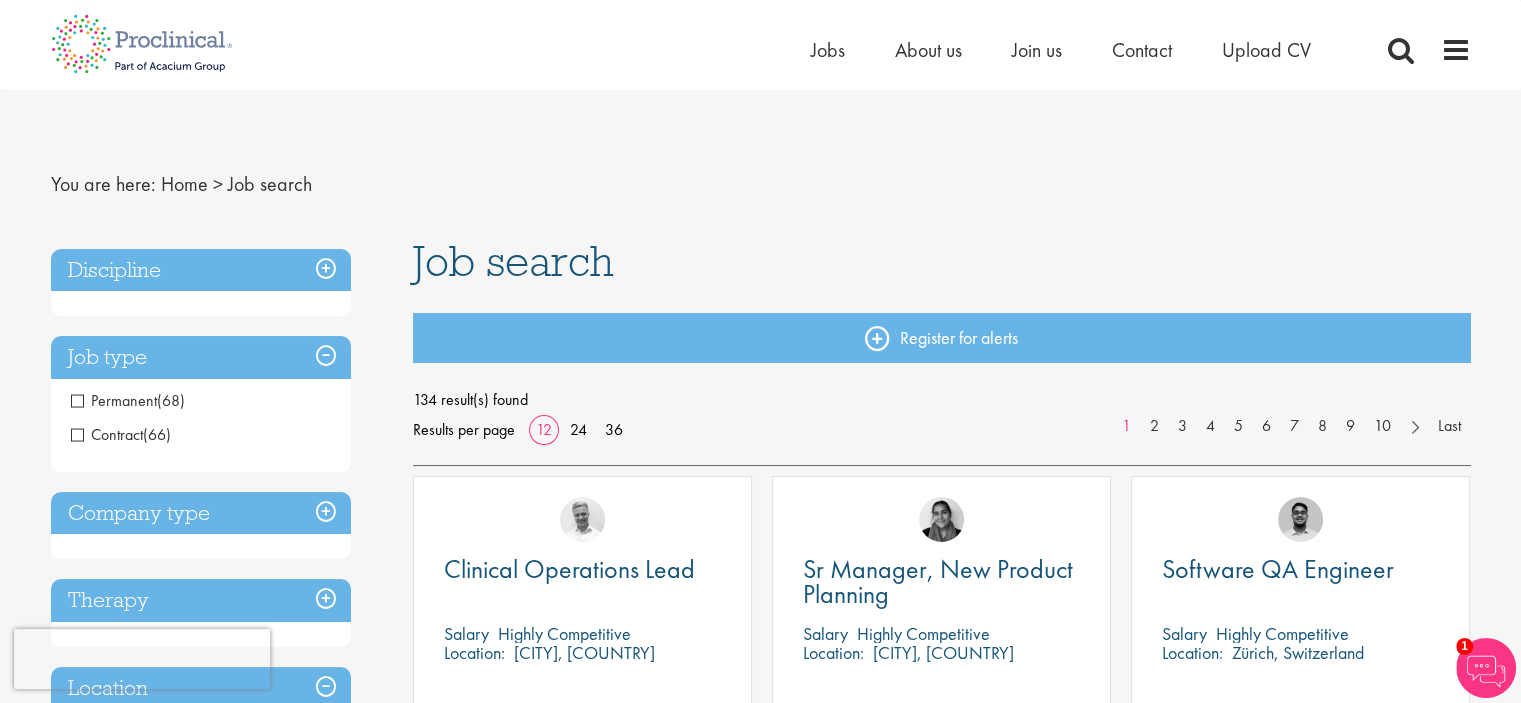 click on "Contract" at bounding box center [107, 434] 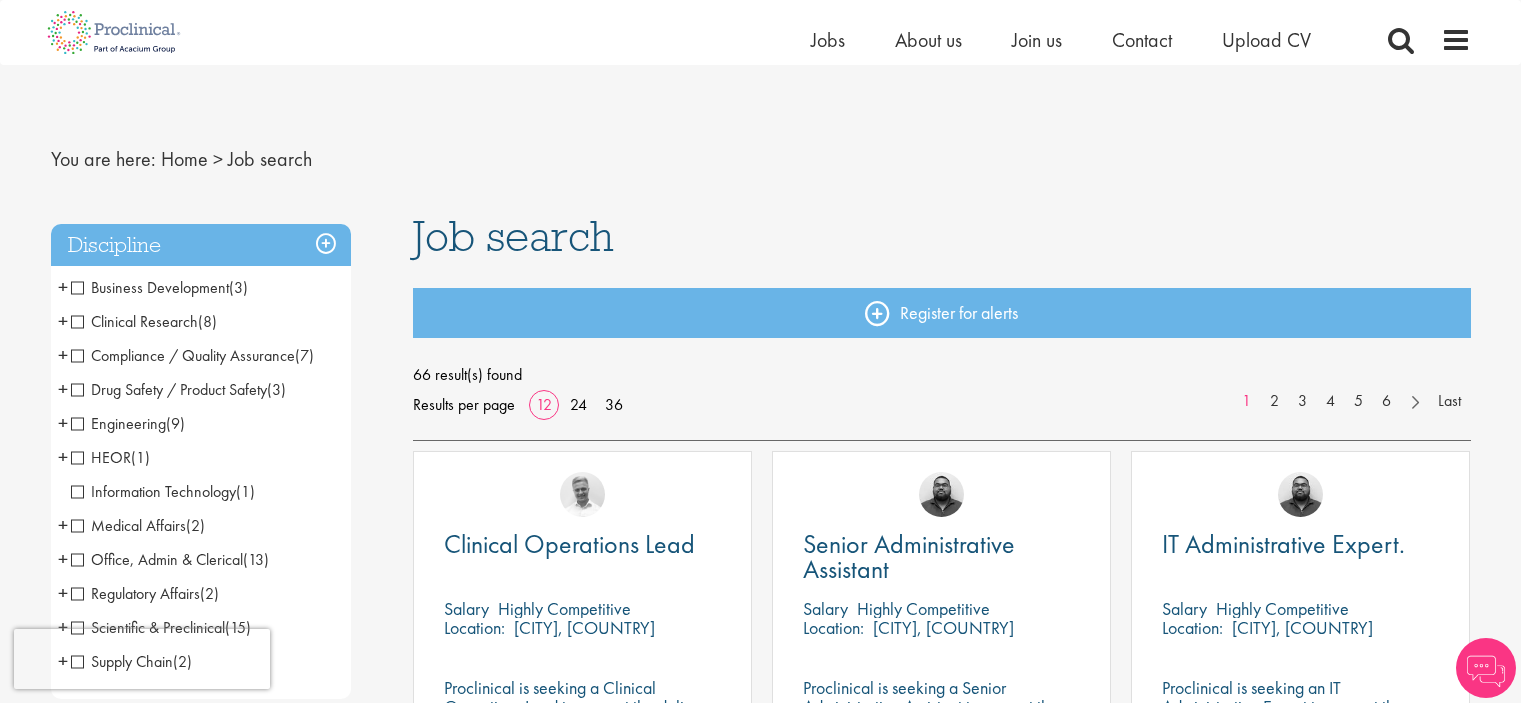 scroll, scrollTop: 200, scrollLeft: 0, axis: vertical 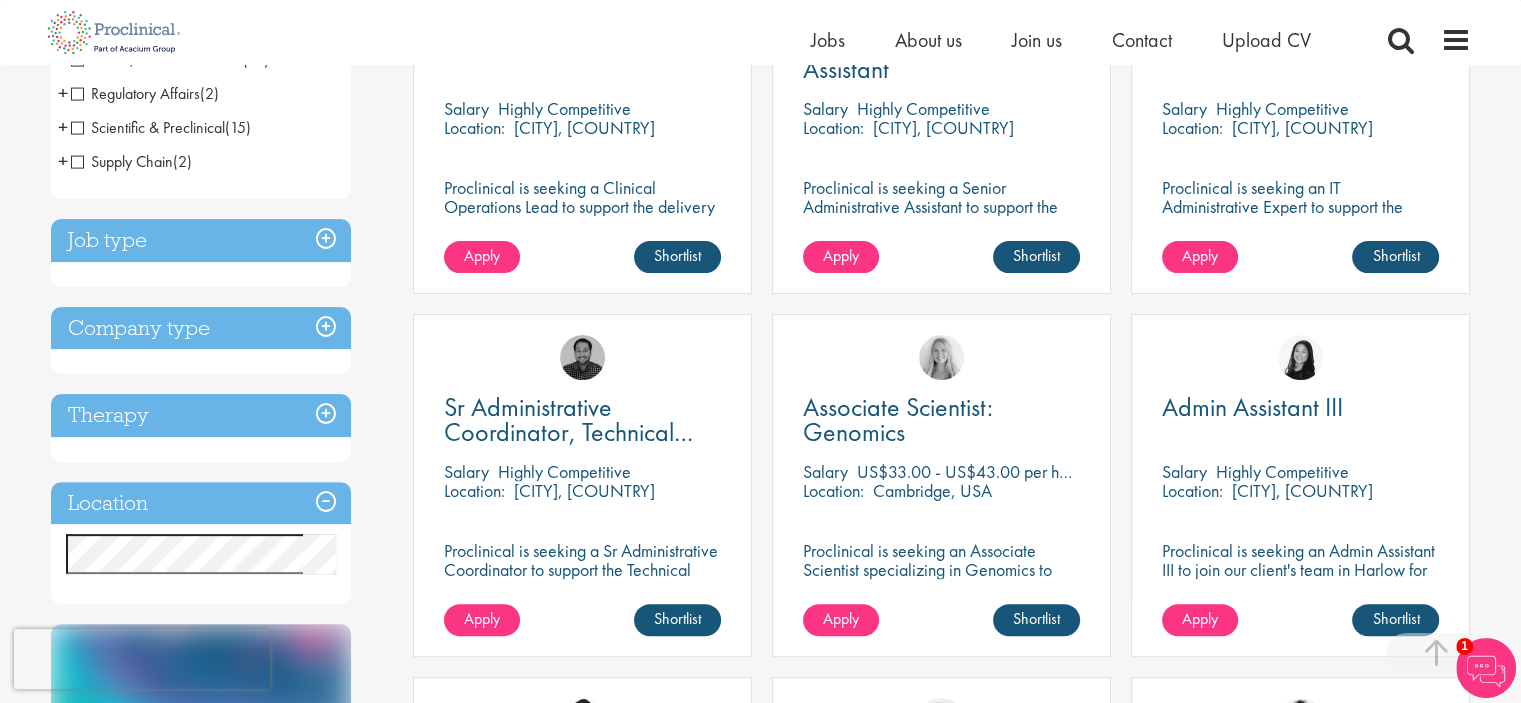 click on "Job type" at bounding box center [201, 240] 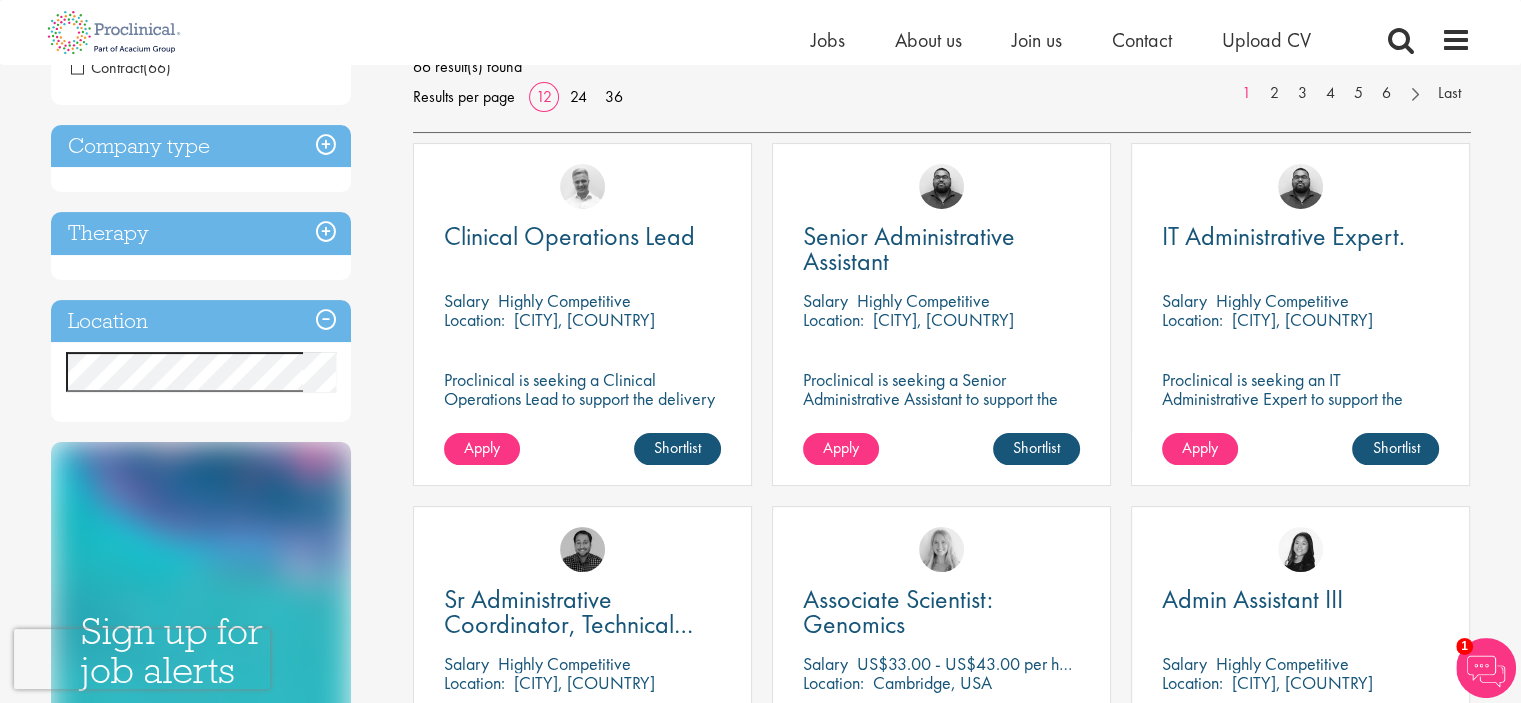 scroll, scrollTop: 200, scrollLeft: 0, axis: vertical 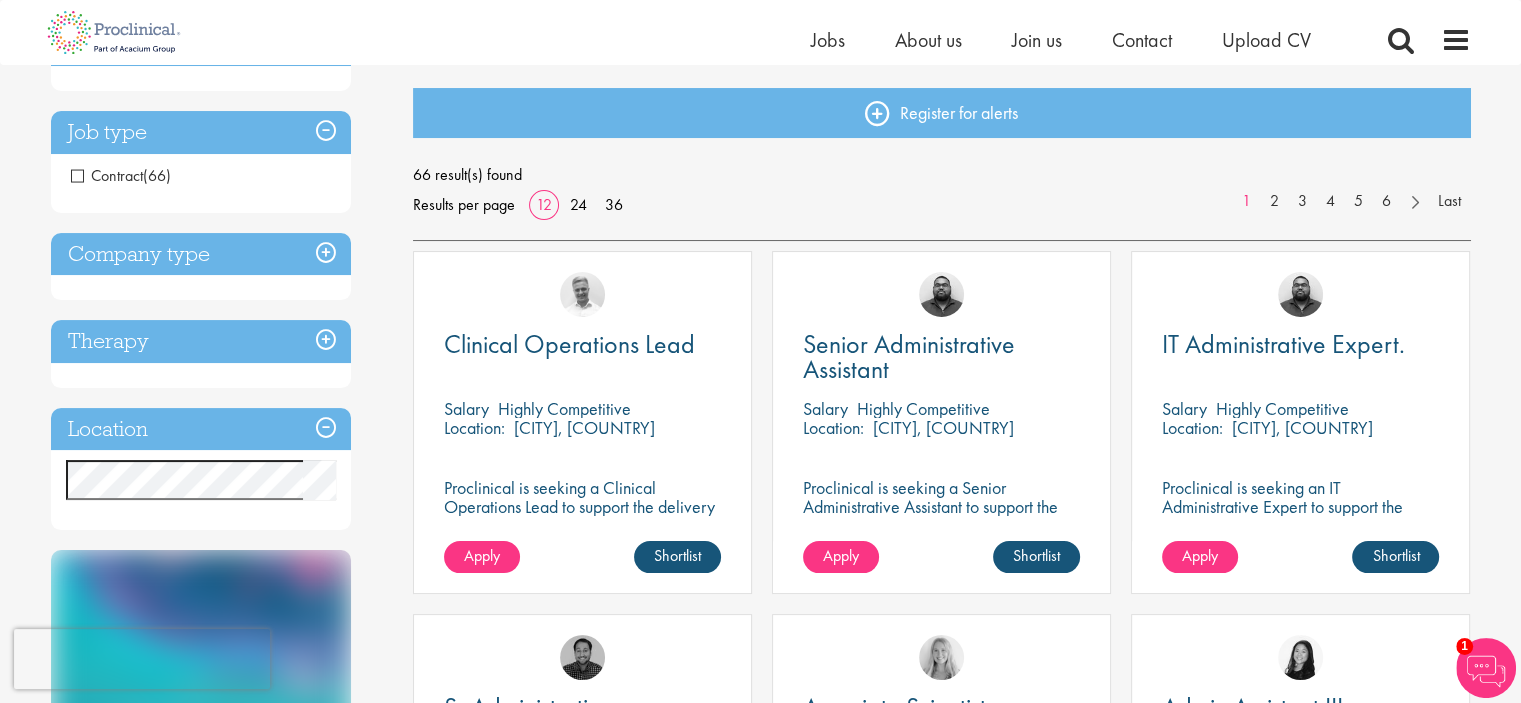 click on "Company type" at bounding box center [201, 254] 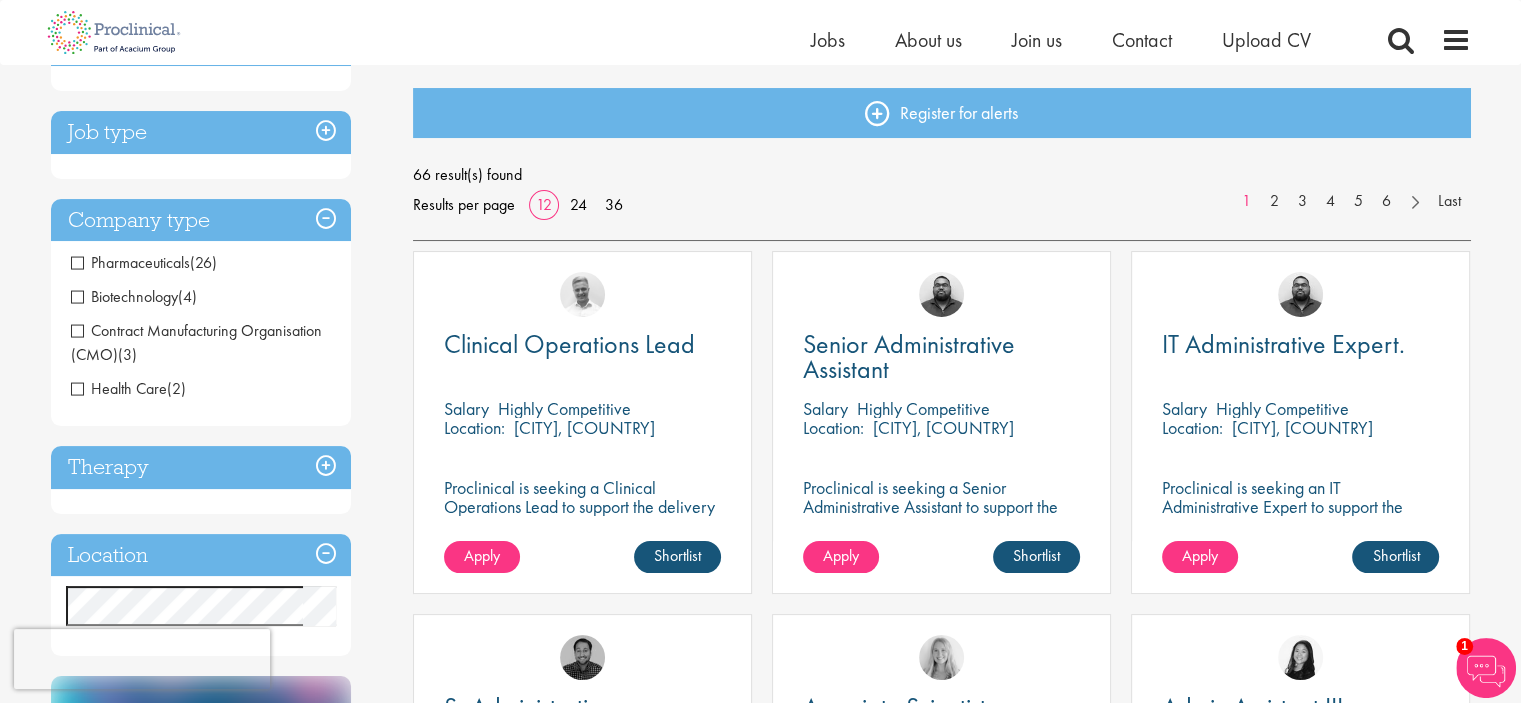 click on "Company type" at bounding box center [201, 220] 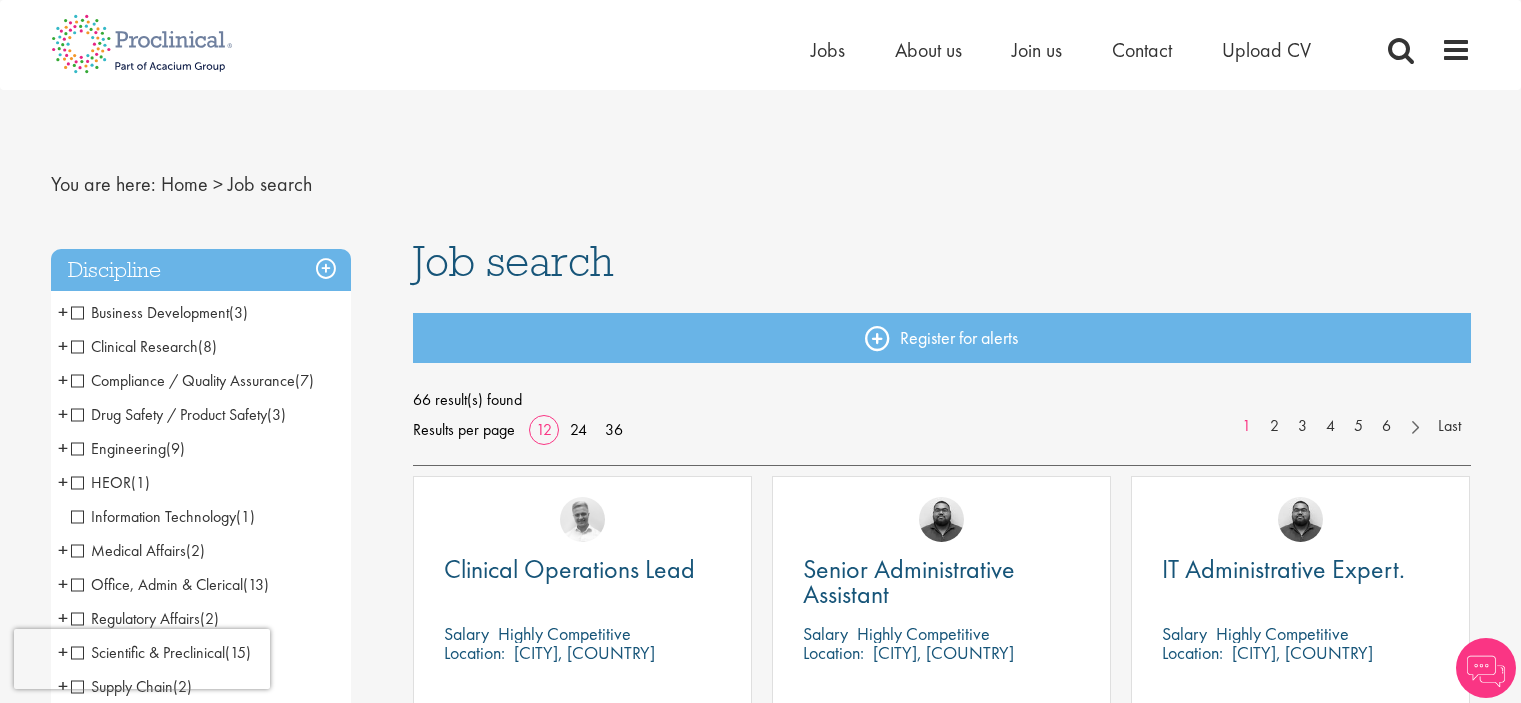 scroll, scrollTop: 0, scrollLeft: 0, axis: both 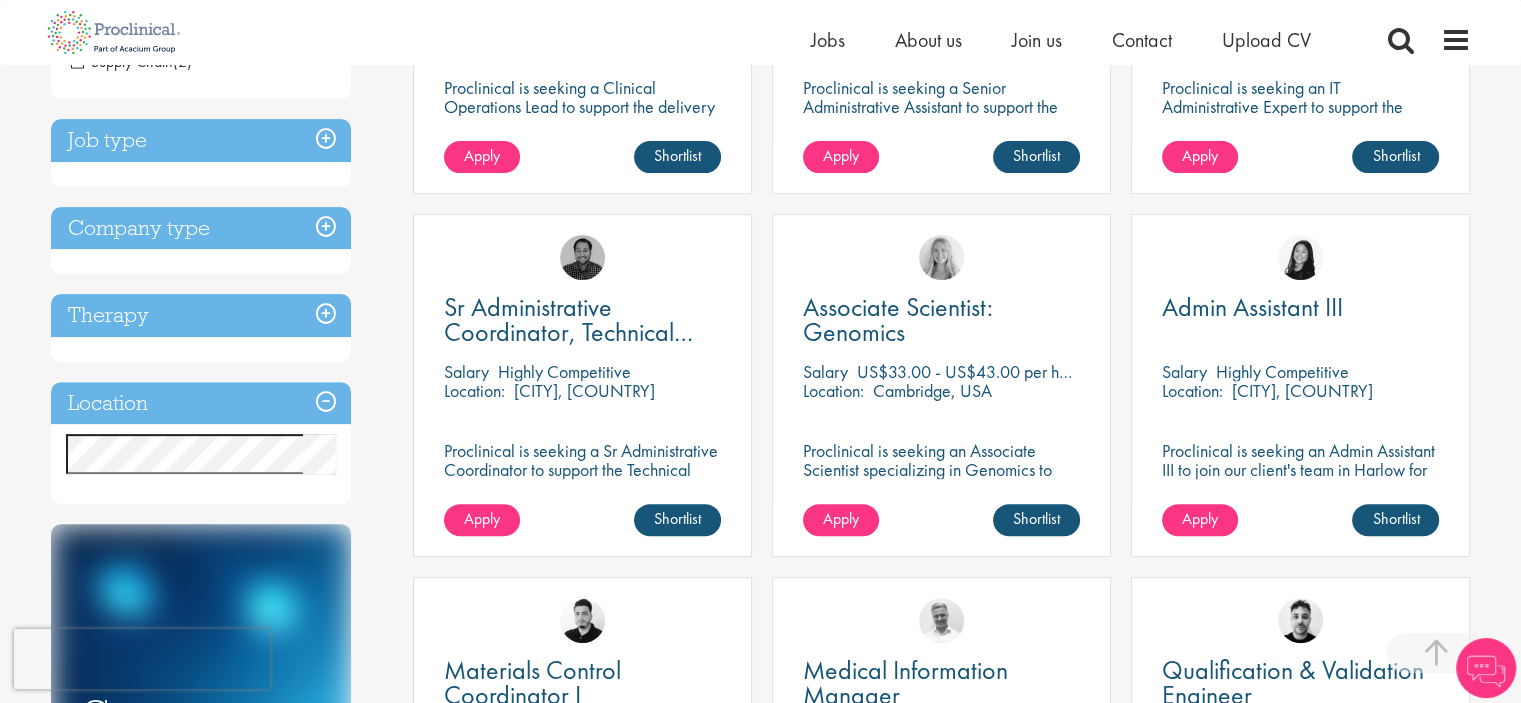click on "Location" at bounding box center (201, 403) 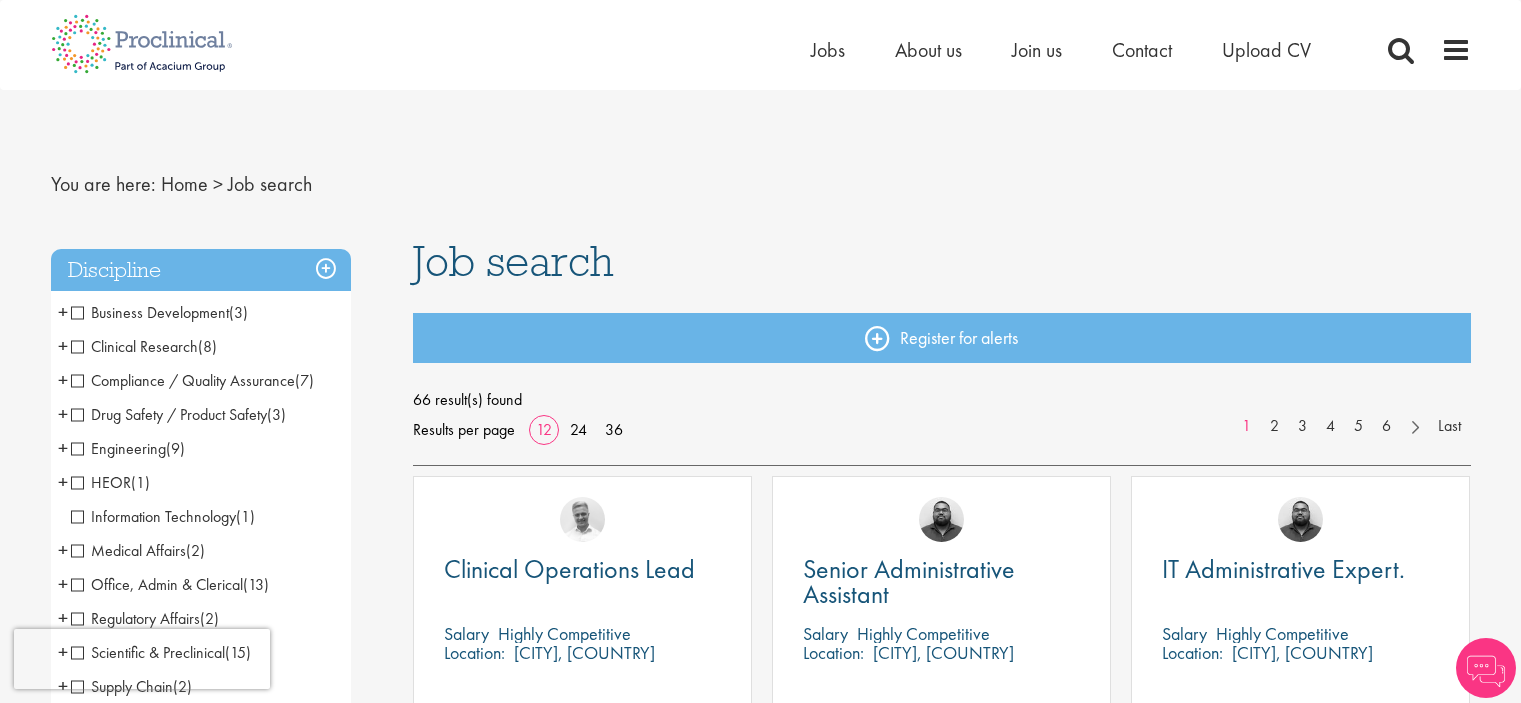 scroll, scrollTop: 0, scrollLeft: 0, axis: both 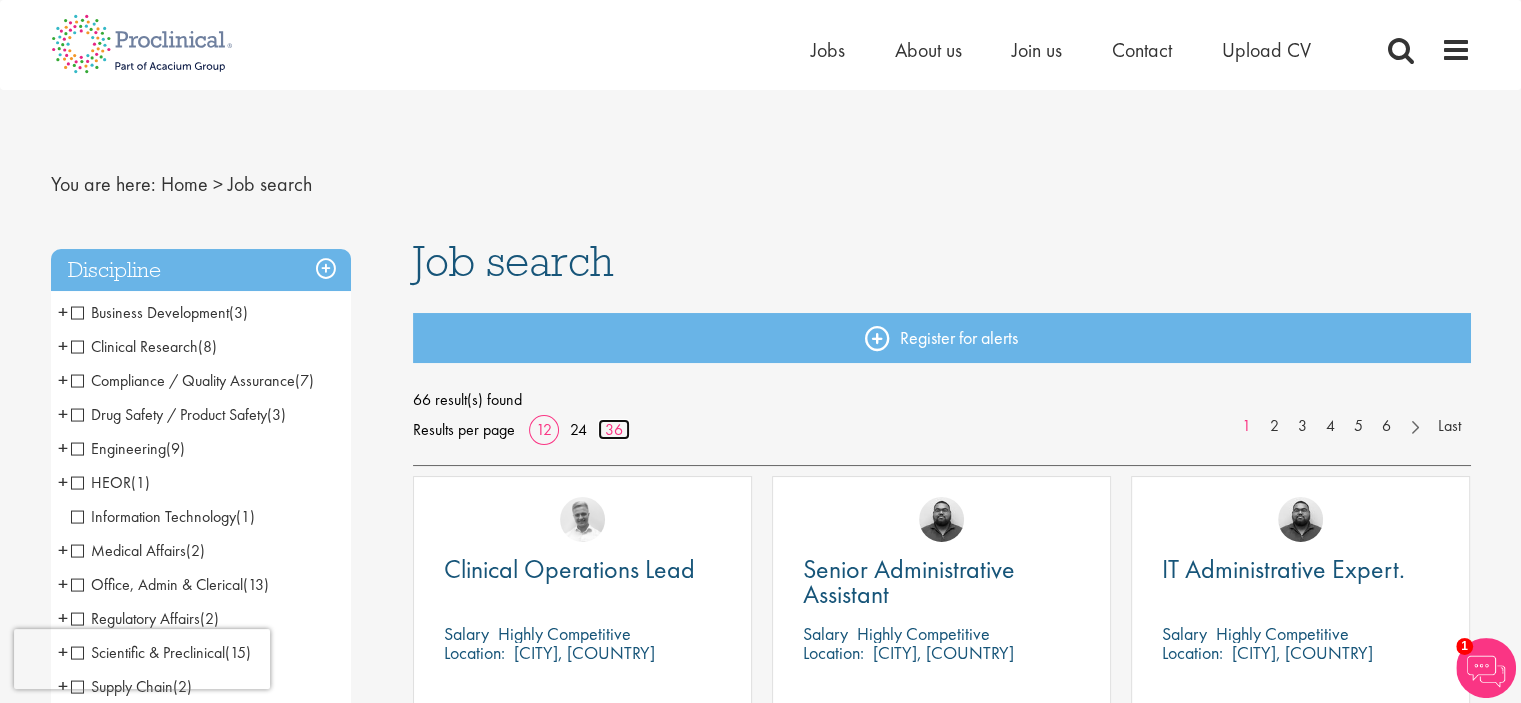 click on "36" at bounding box center [614, 429] 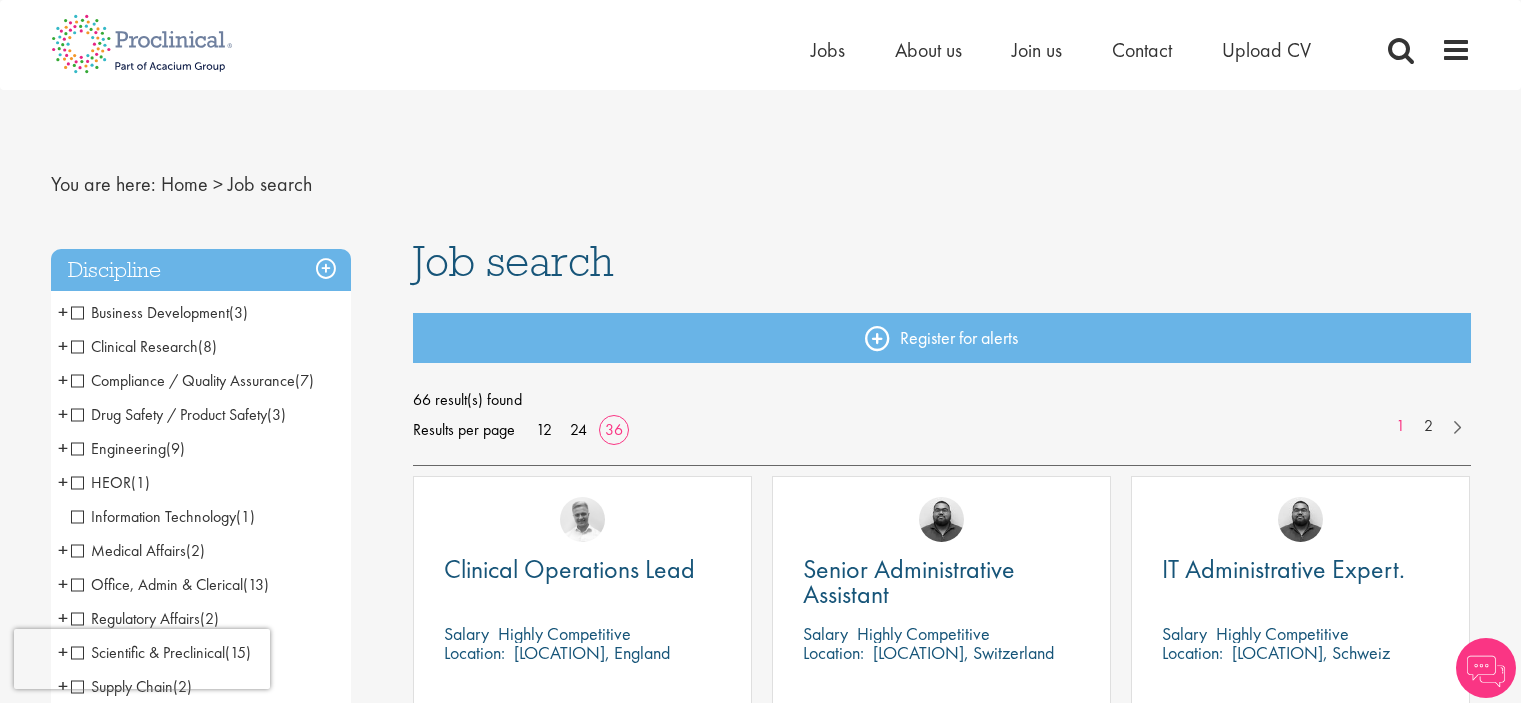 scroll, scrollTop: 0, scrollLeft: 0, axis: both 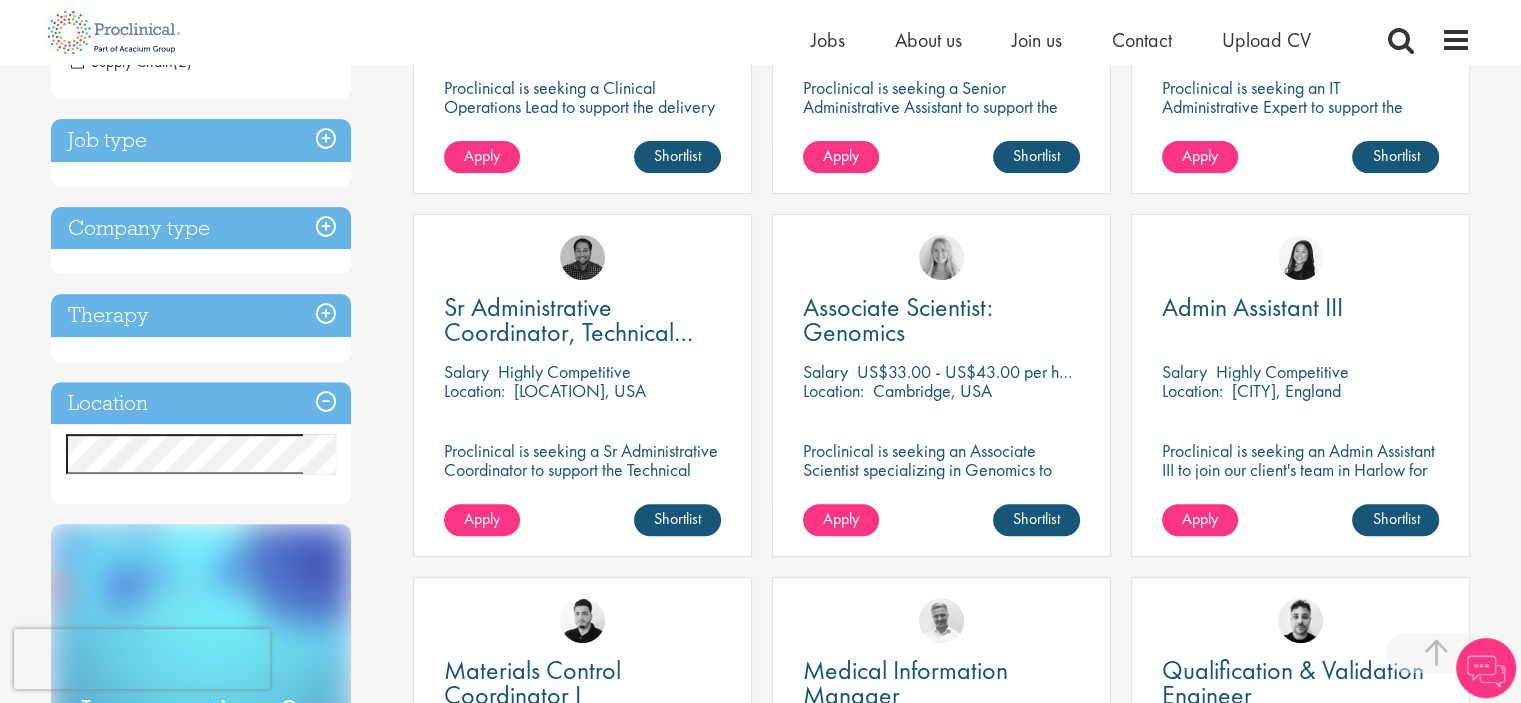 click on "Job type" at bounding box center [201, 140] 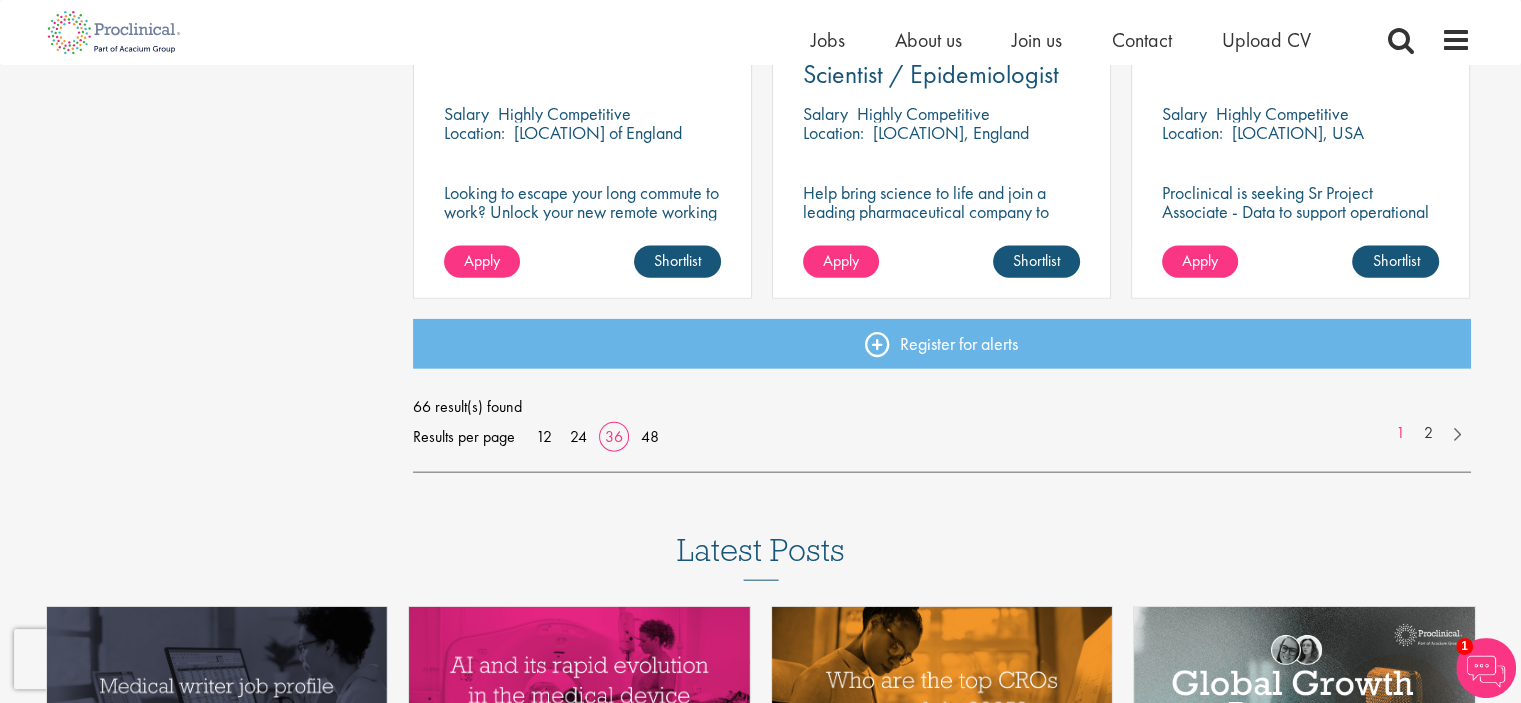 scroll, scrollTop: 4500, scrollLeft: 0, axis: vertical 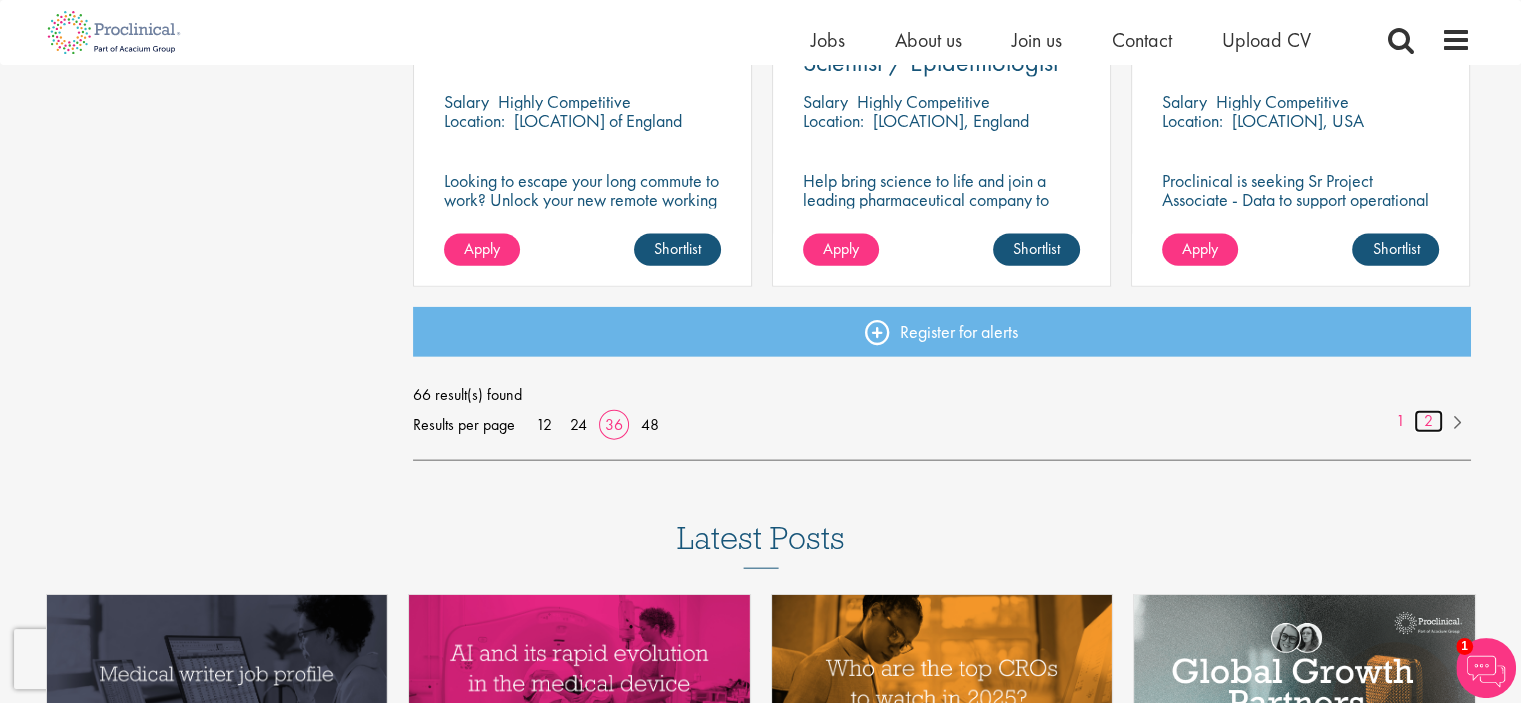 click on "2" at bounding box center (1428, 421) 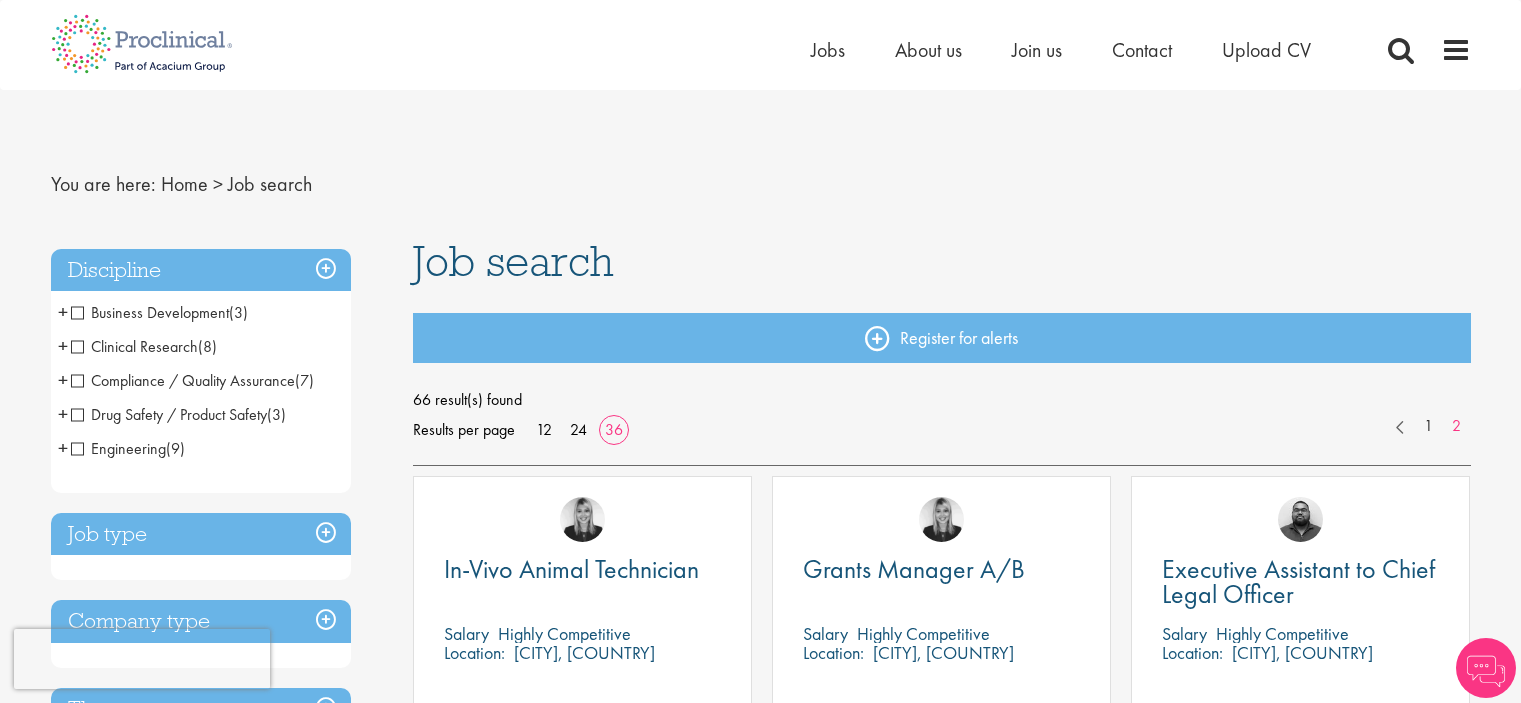 scroll, scrollTop: 0, scrollLeft: 0, axis: both 